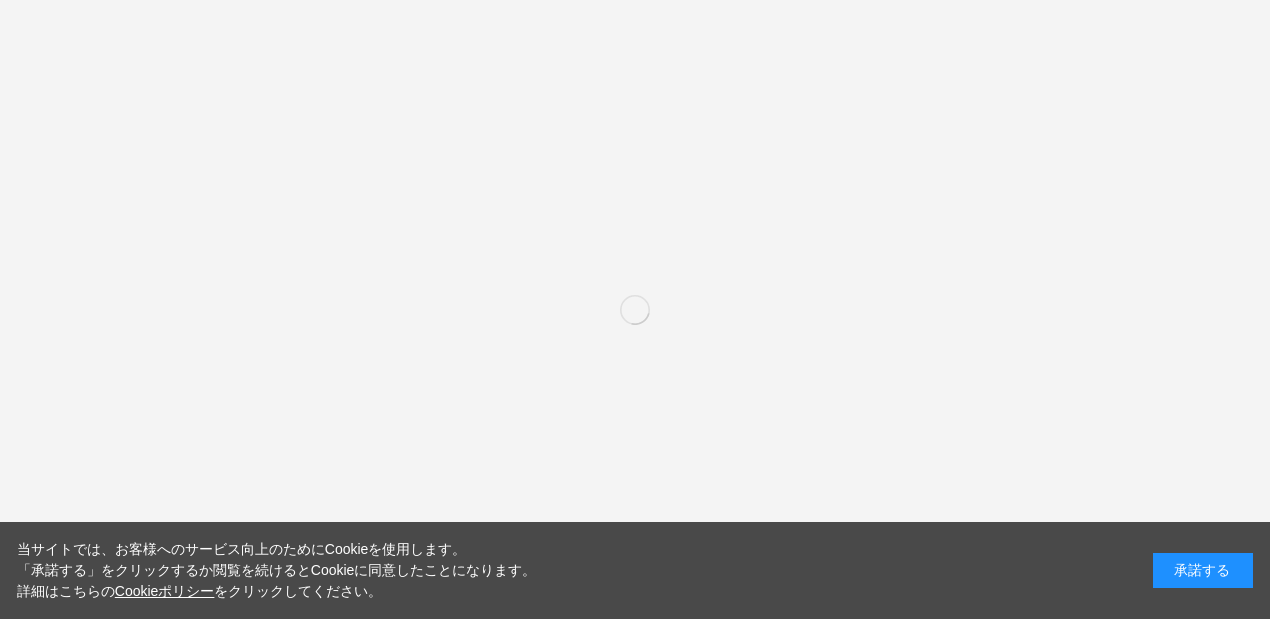 scroll, scrollTop: 0, scrollLeft: 0, axis: both 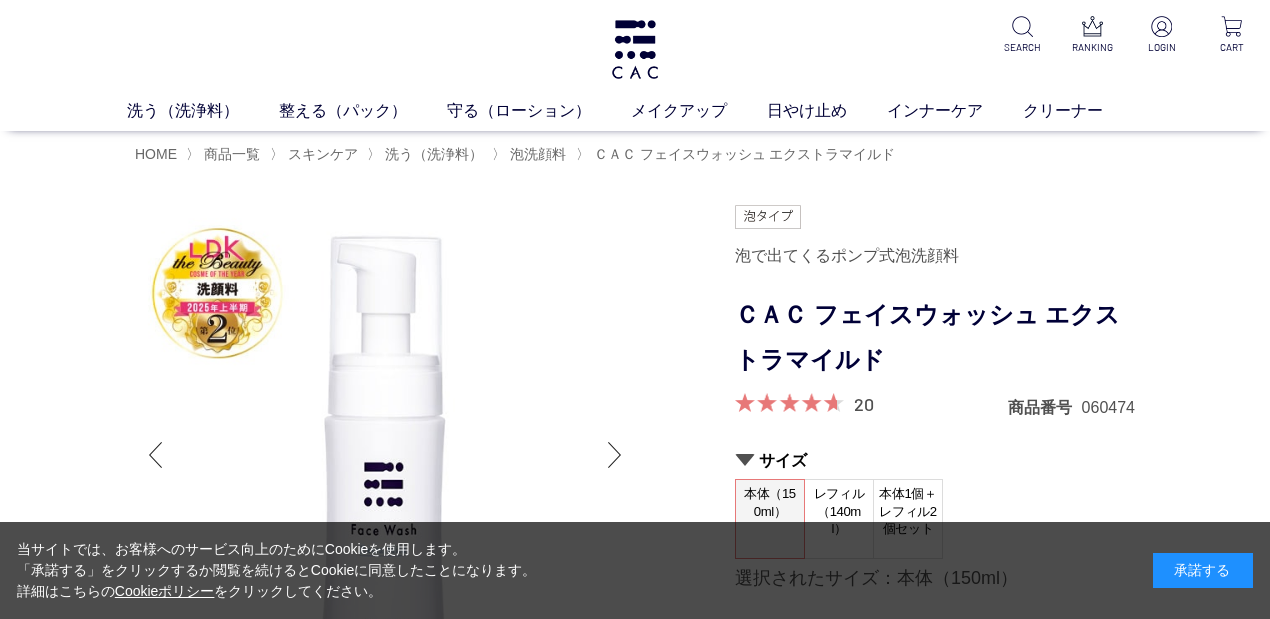 click on "買い物かご
買い物かご内の商品
買い物かごは空です...
カテゴリから探す
商品一覧
スキンケア
洗う（洗浄料）
液体洗浄料
パウダー洗浄料
泡洗顔料
グッズ
整える（パック）
守る（ローション）
メイクアップ
その他
日やけ止め
インナーケア
クリーナー
ジャンルから探す
限定品" at bounding box center (635, 10846) 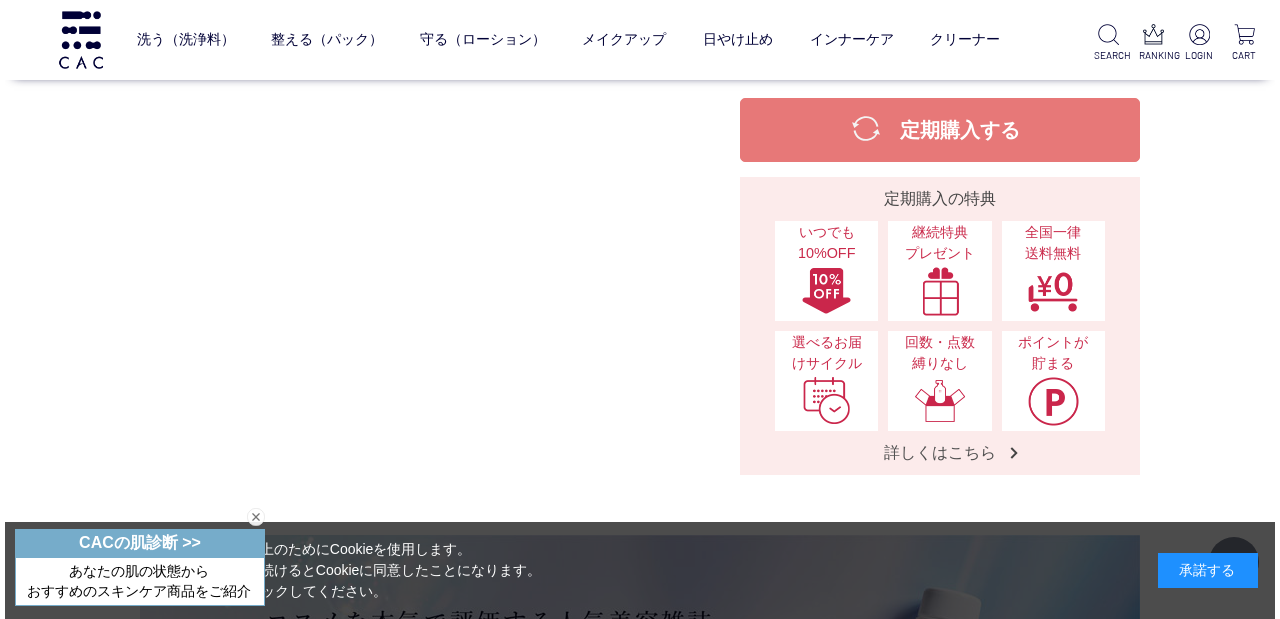 scroll, scrollTop: 466, scrollLeft: 0, axis: vertical 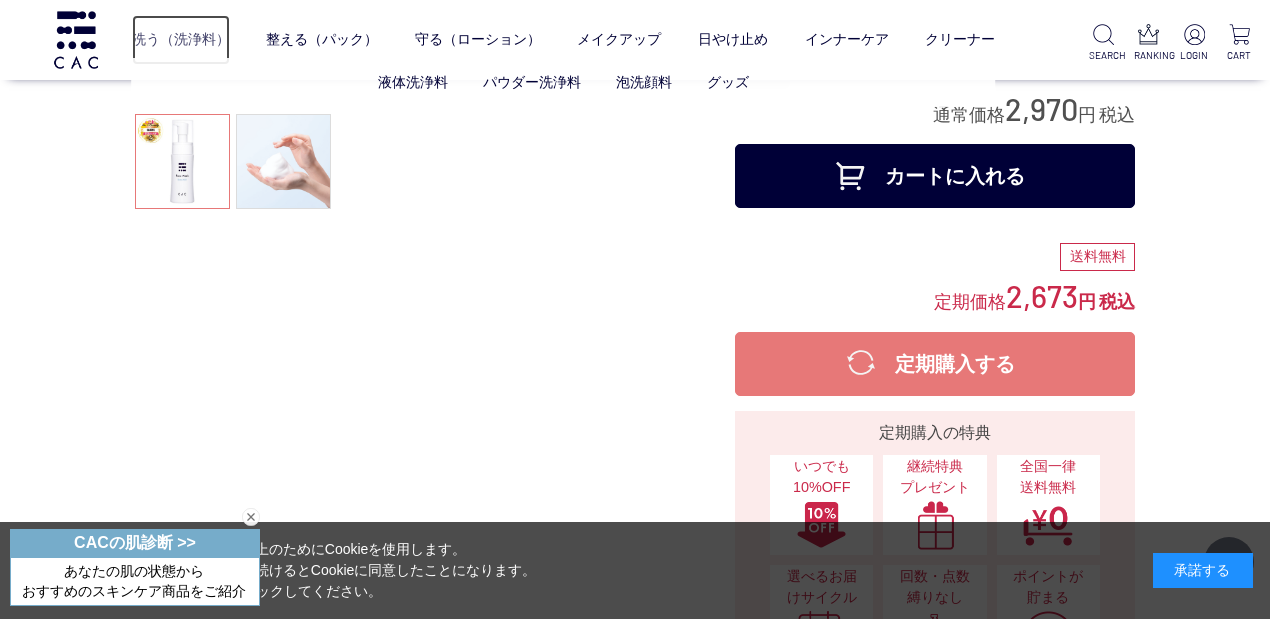 click on "洗う（洗浄料）" at bounding box center (181, 40) 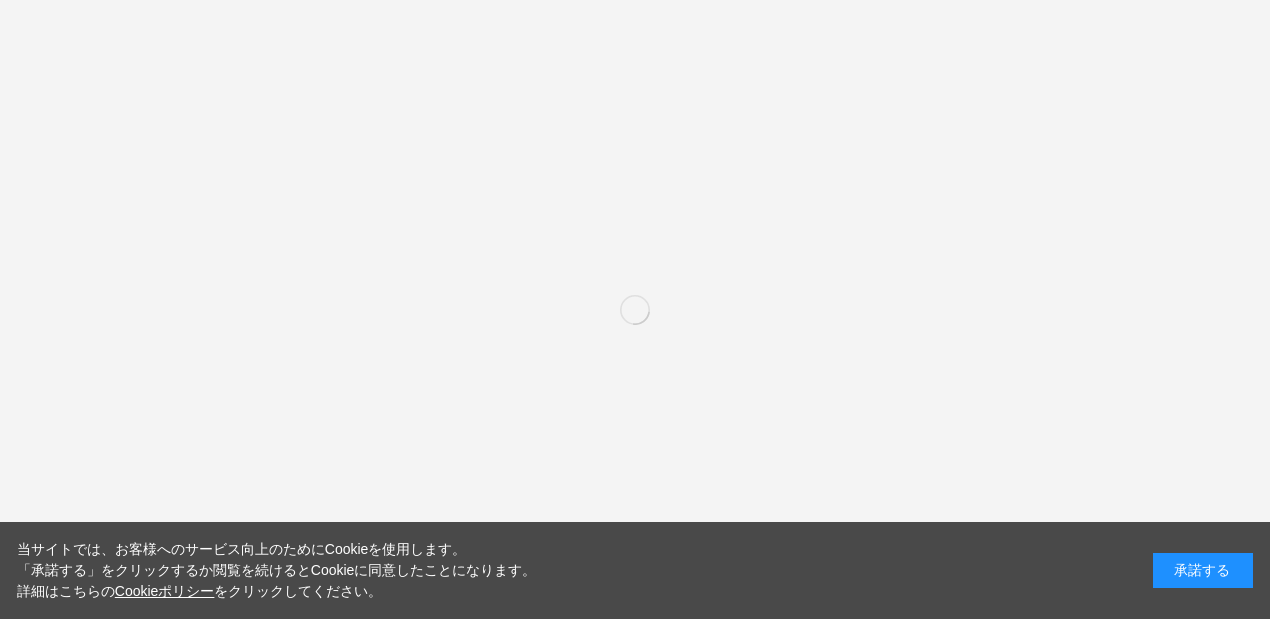 scroll, scrollTop: 0, scrollLeft: 0, axis: both 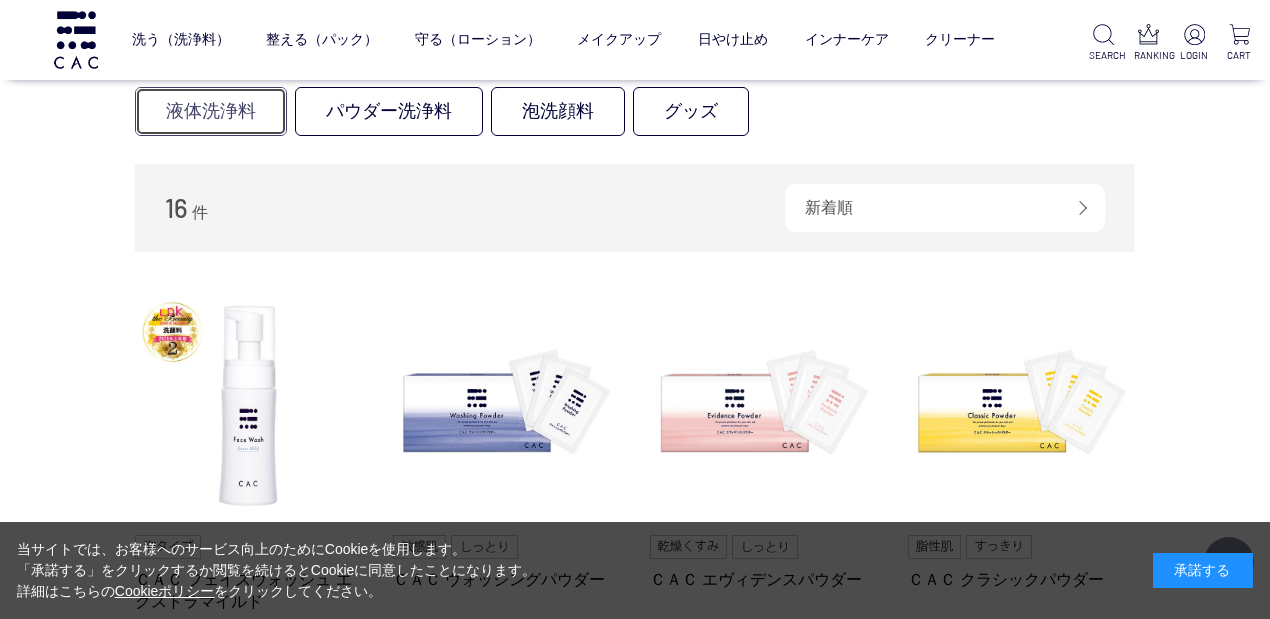 click on "液体洗浄料" at bounding box center (211, 111) 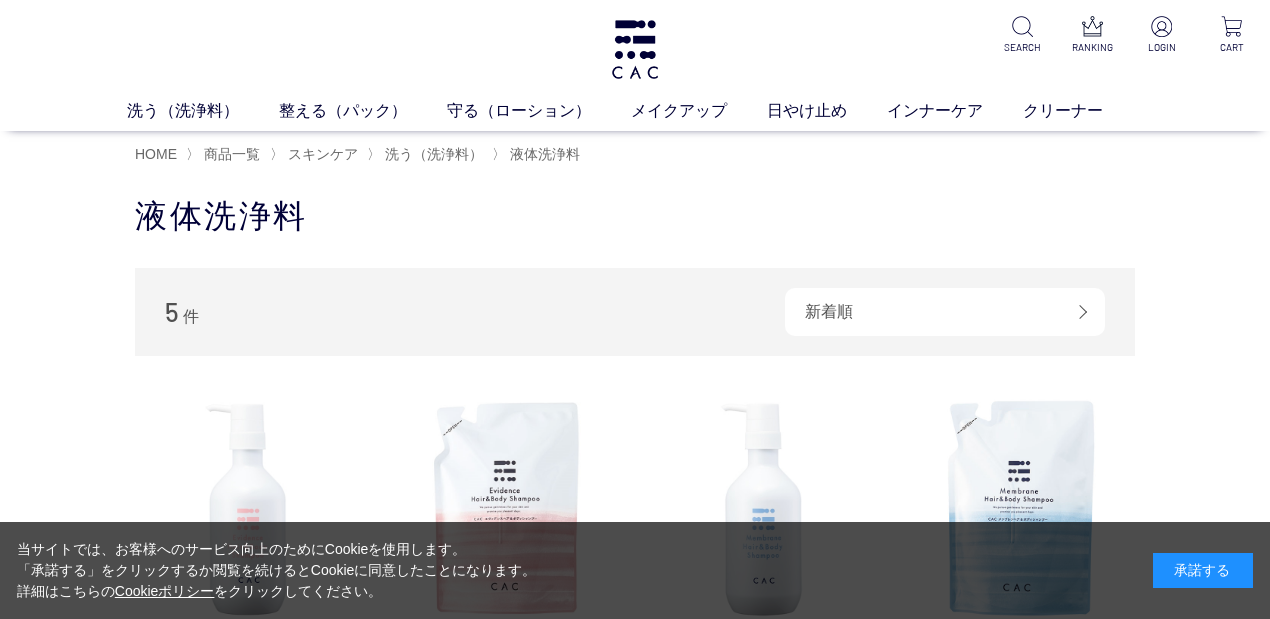 scroll, scrollTop: 0, scrollLeft: 0, axis: both 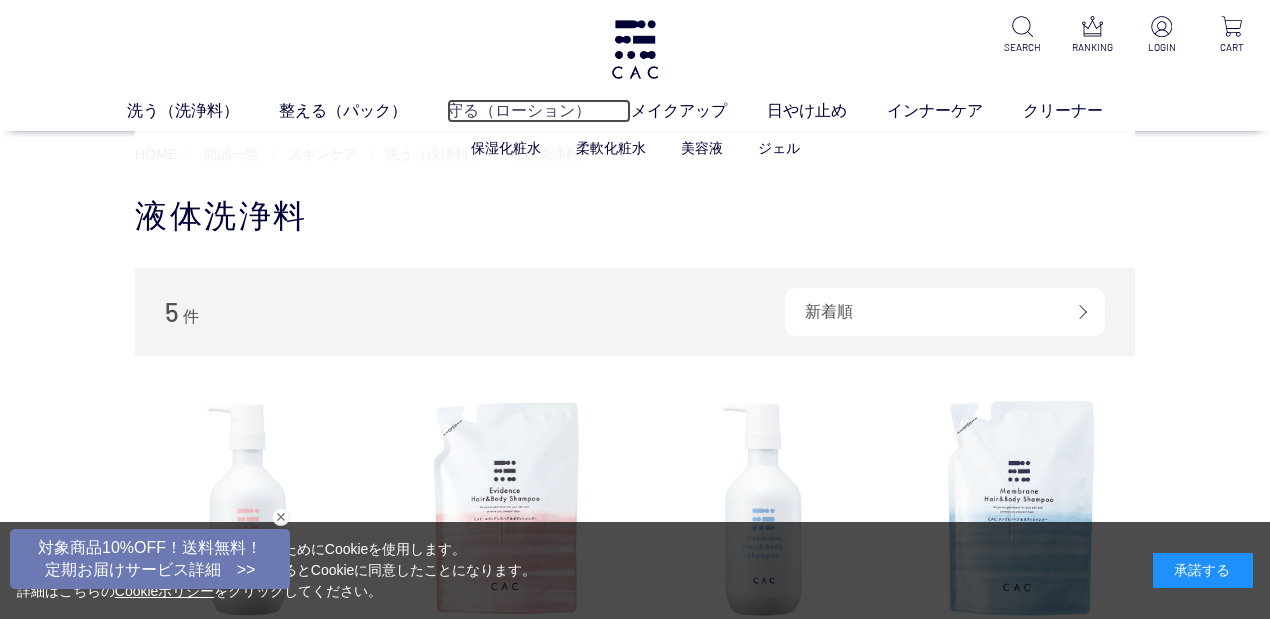 click on "守る（ローション）" at bounding box center [539, 111] 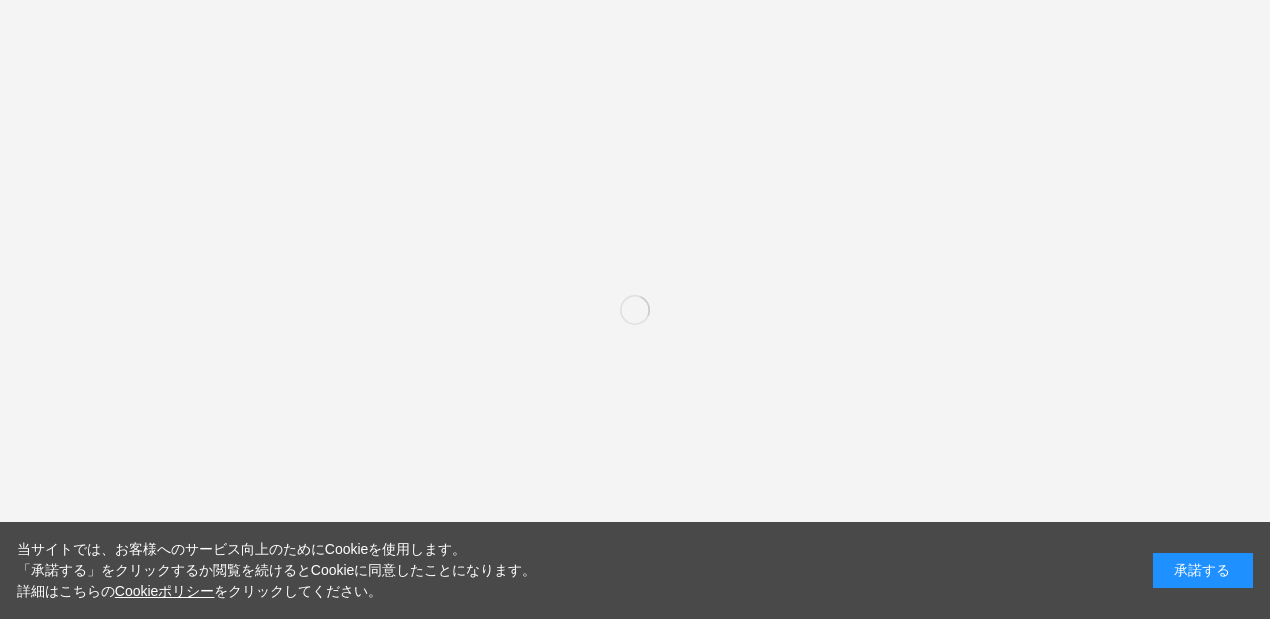 scroll, scrollTop: 0, scrollLeft: 0, axis: both 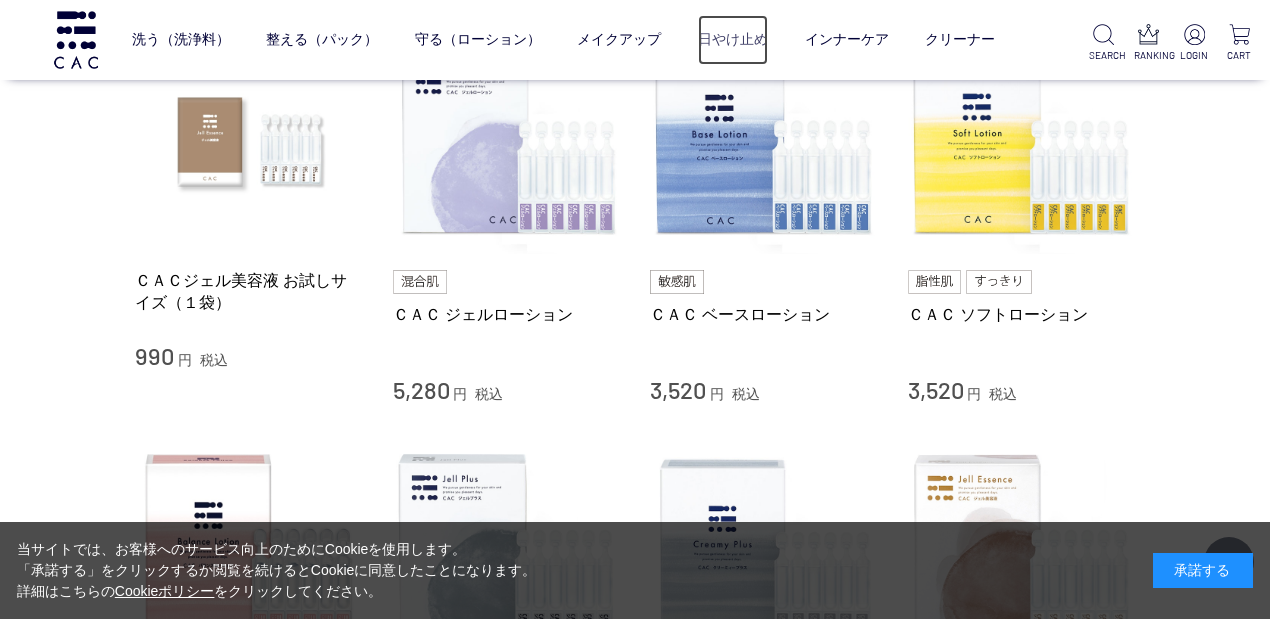 click on "日やけ止め" at bounding box center [733, 40] 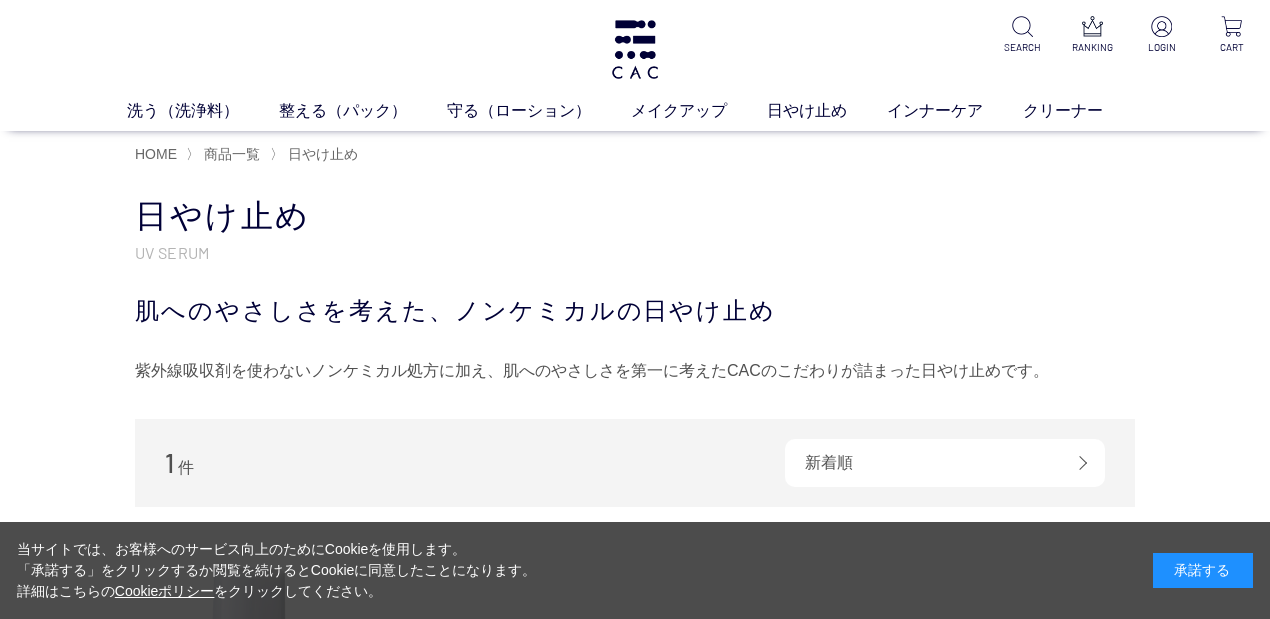 scroll, scrollTop: 0, scrollLeft: 0, axis: both 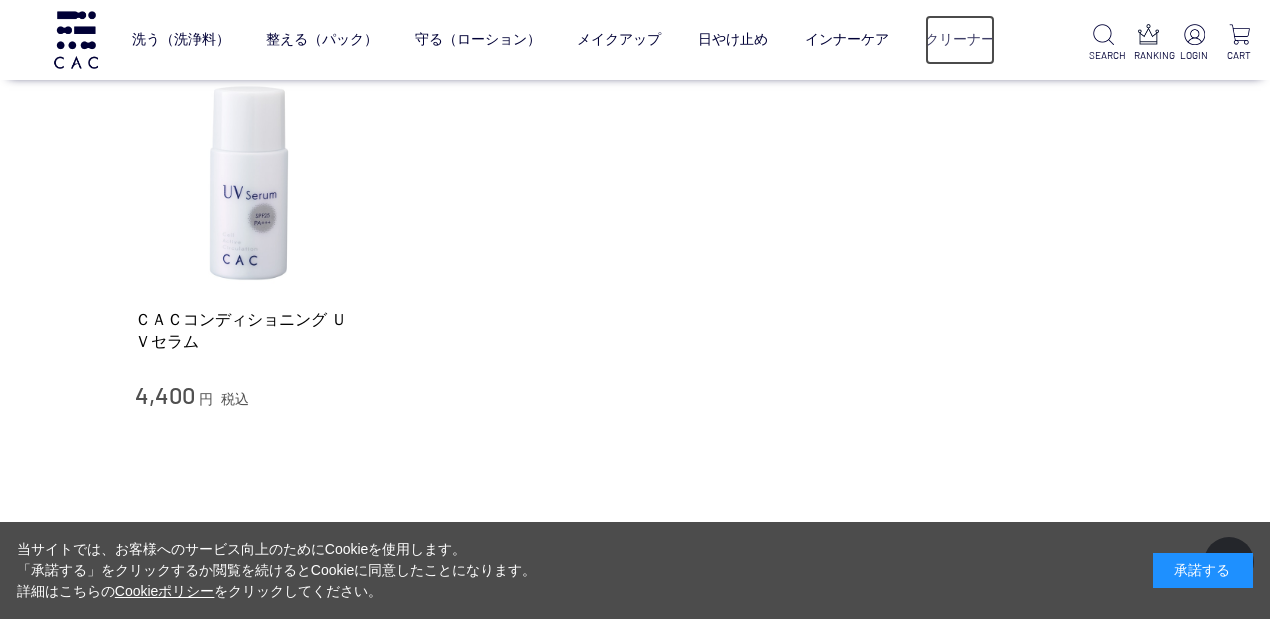 click on "クリーナー" at bounding box center (960, 40) 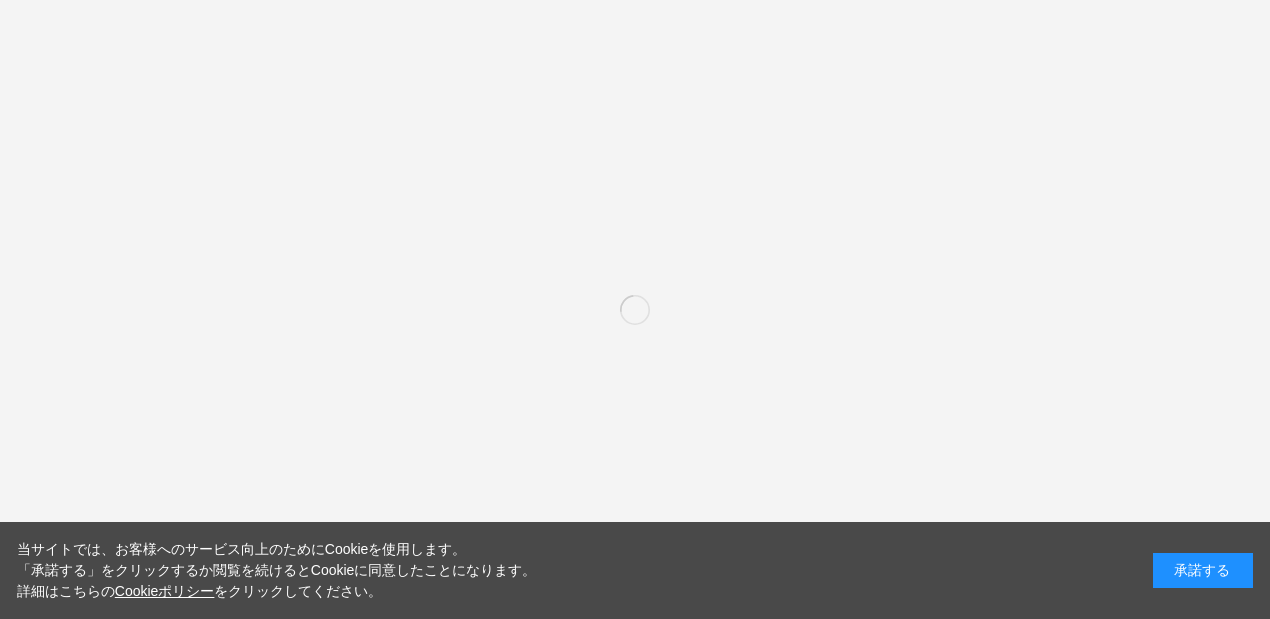 scroll, scrollTop: 0, scrollLeft: 0, axis: both 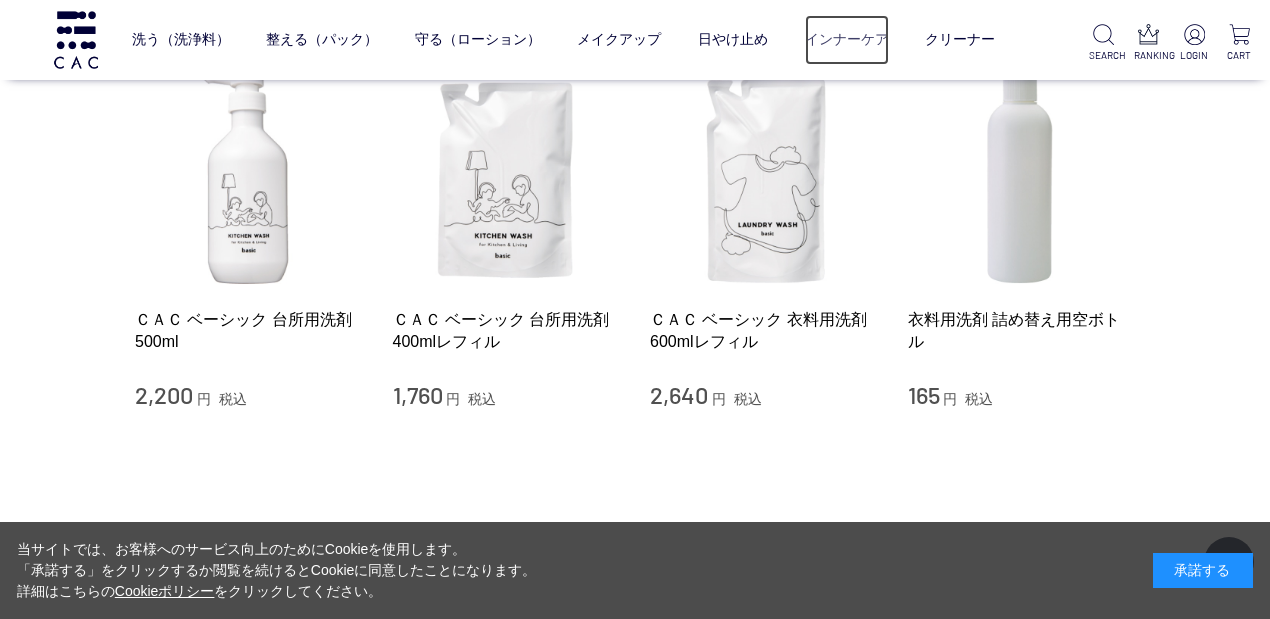 click on "インナーケア" at bounding box center (847, 40) 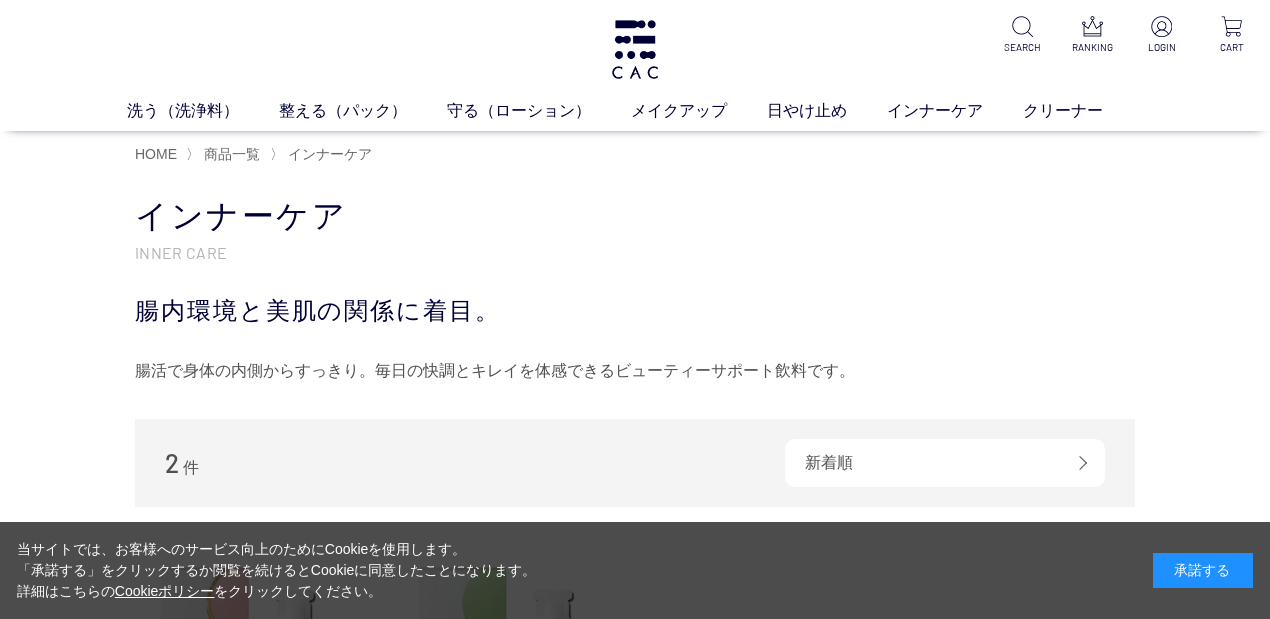 scroll, scrollTop: 0, scrollLeft: 0, axis: both 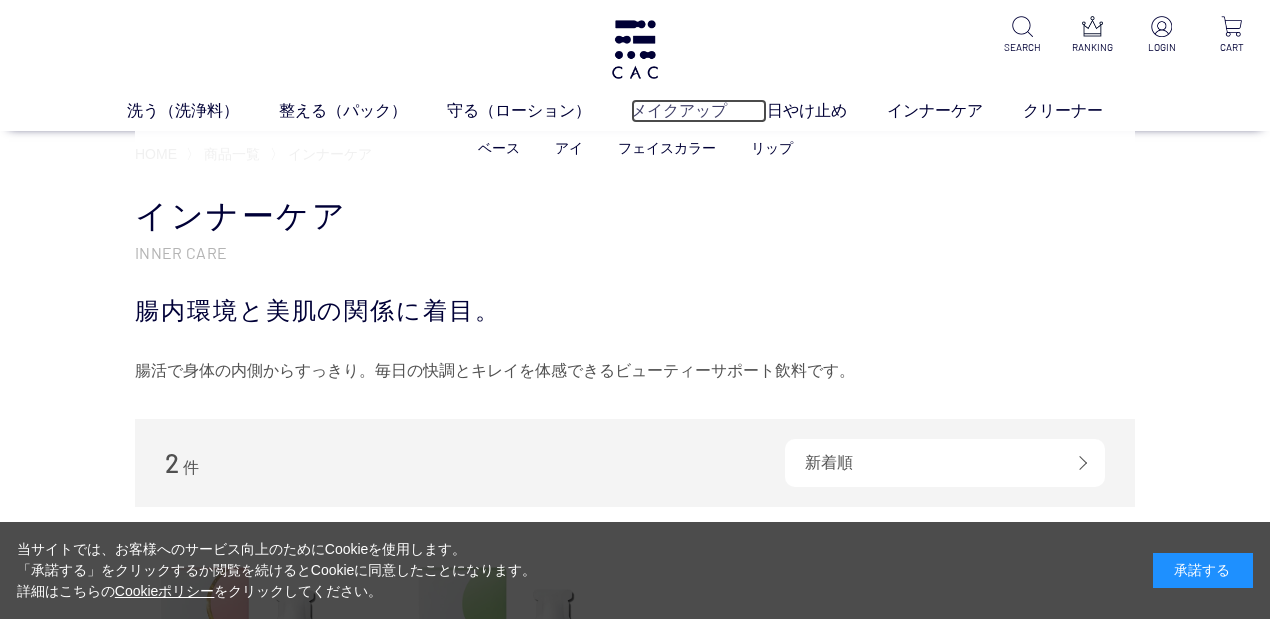 click on "メイクアップ" at bounding box center [699, 111] 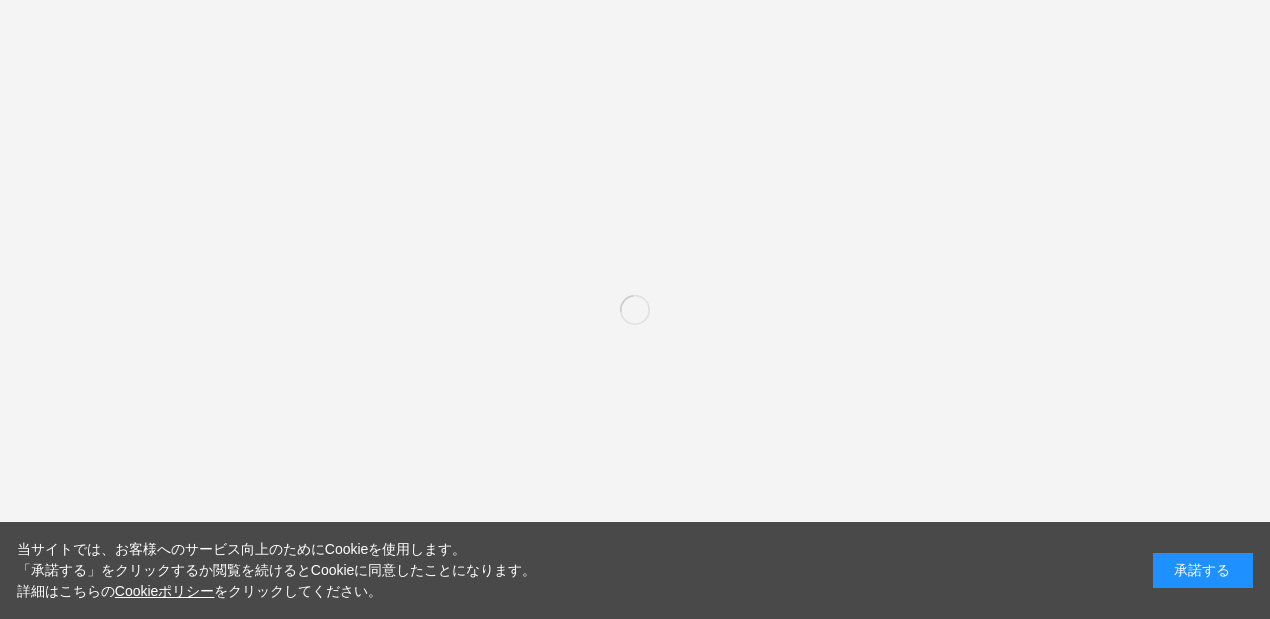 scroll, scrollTop: 0, scrollLeft: 0, axis: both 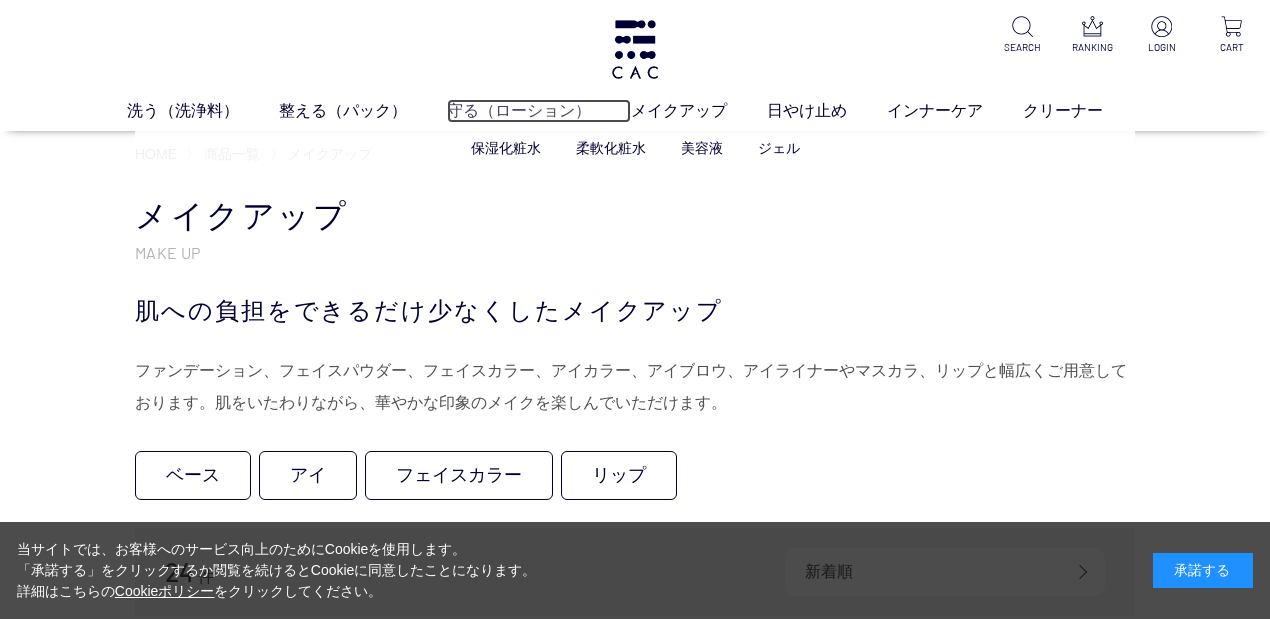 click on "守る（ローション）" at bounding box center [539, 111] 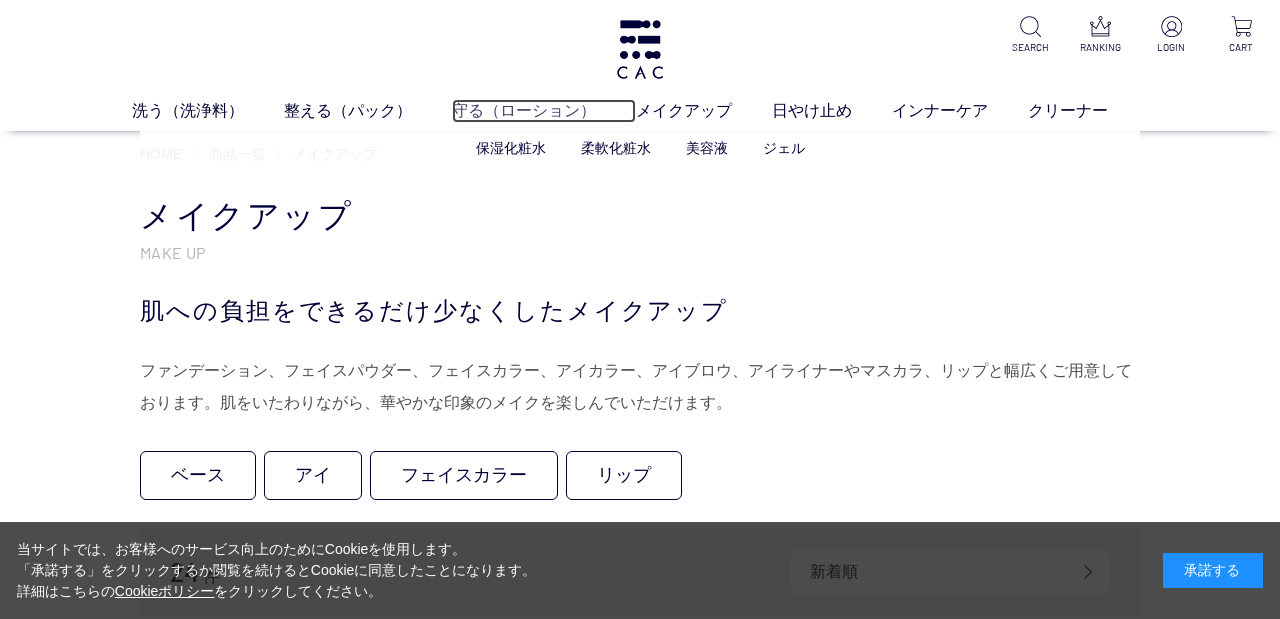 click on "守る（ローション）" at bounding box center [544, 111] 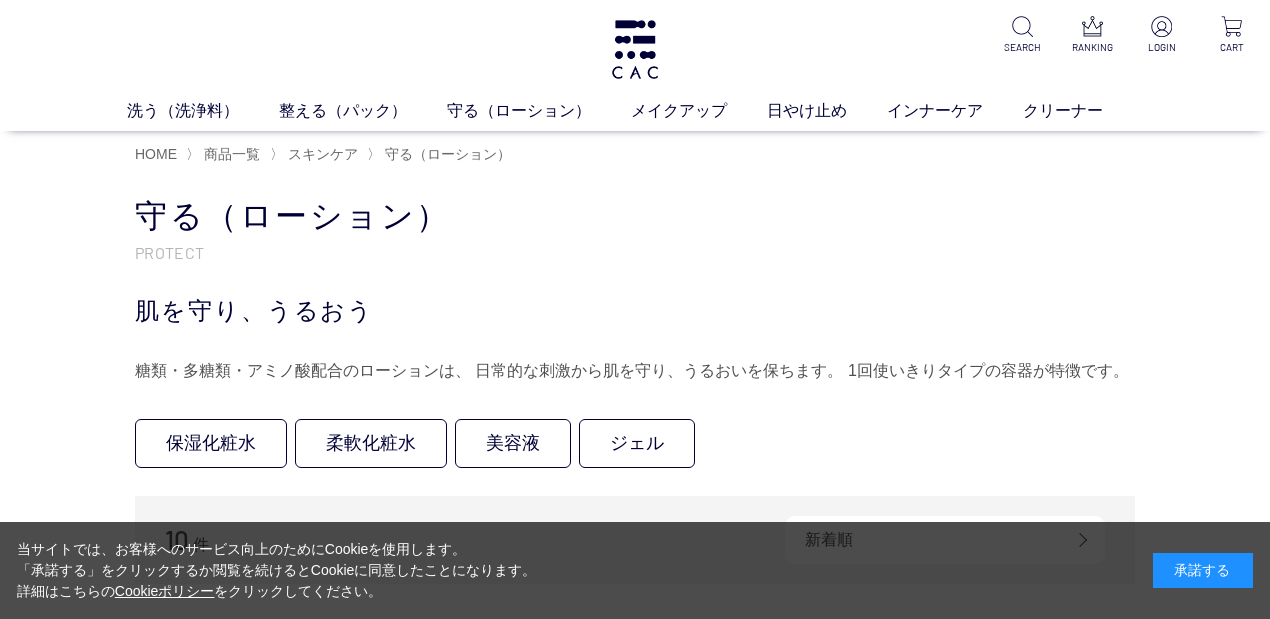 scroll, scrollTop: 0, scrollLeft: 0, axis: both 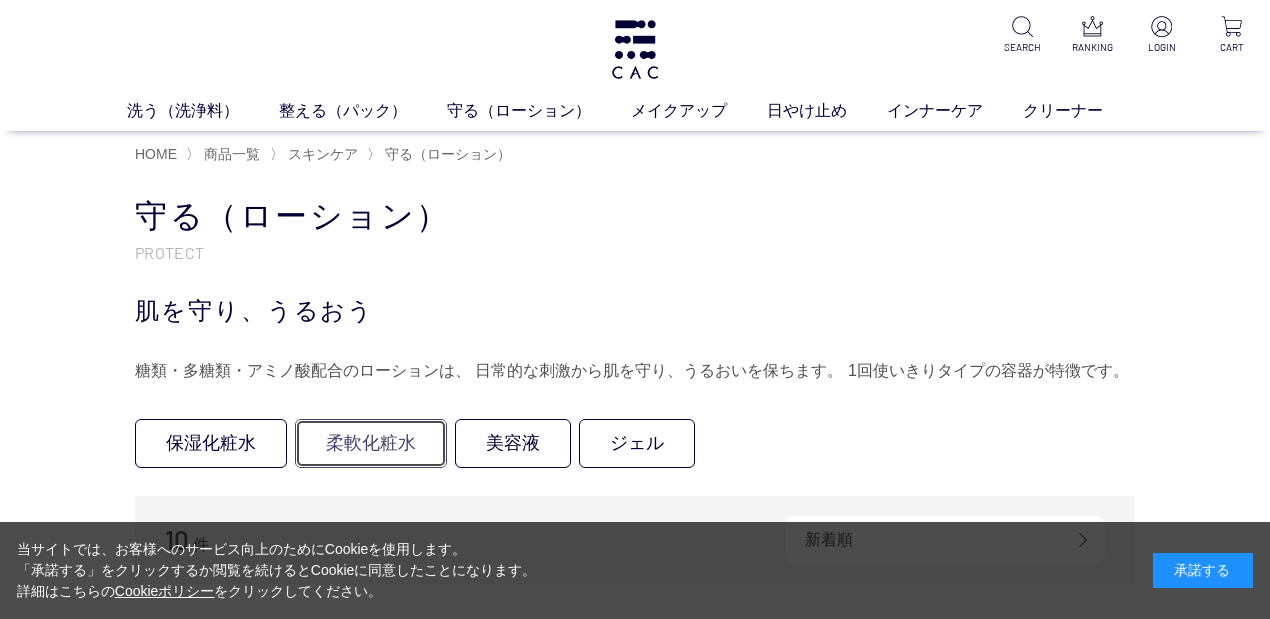 click on "柔軟化粧水" at bounding box center [371, 443] 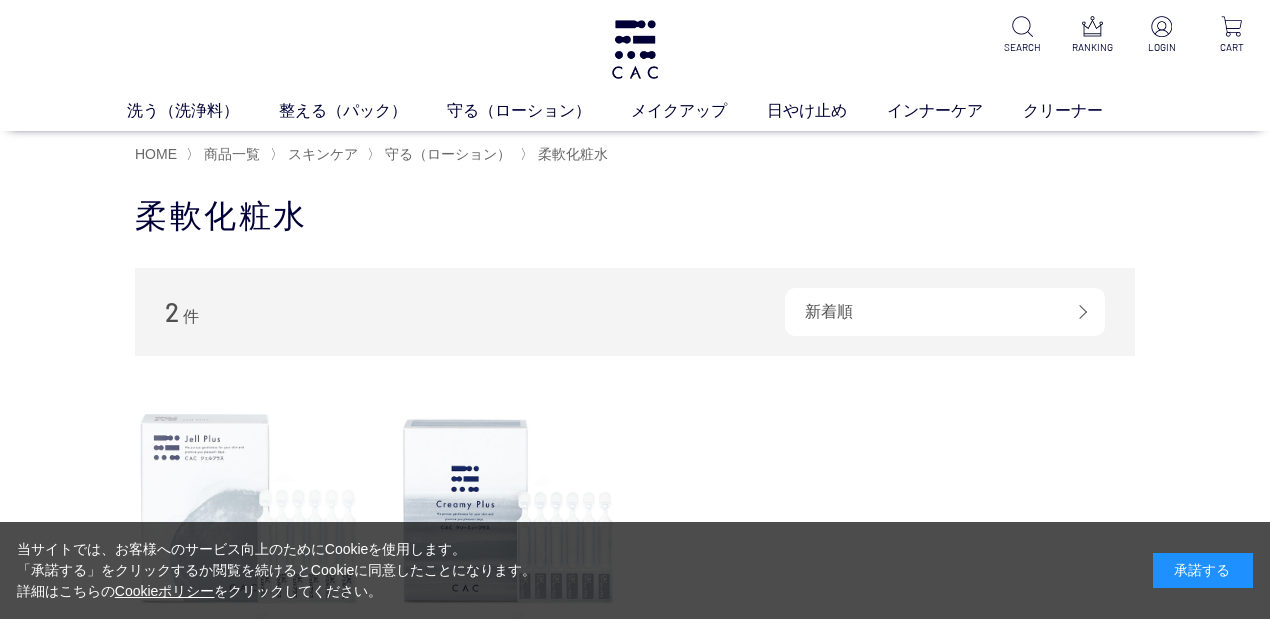 scroll, scrollTop: 0, scrollLeft: 0, axis: both 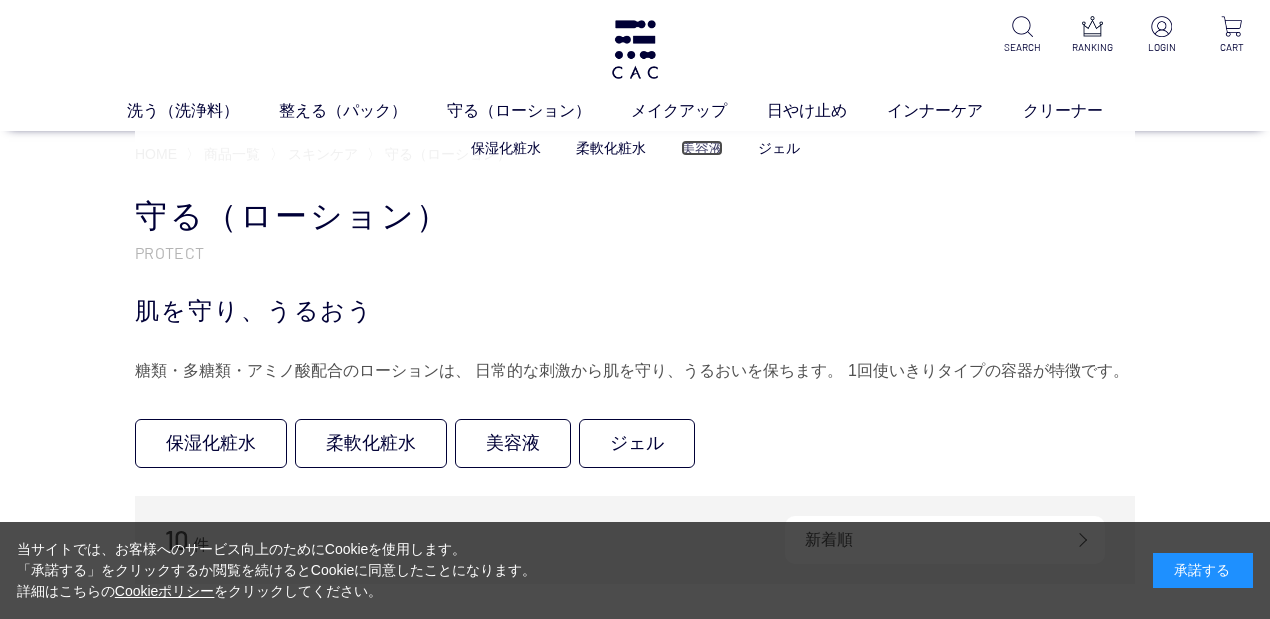 click on "美容液" at bounding box center [702, 148] 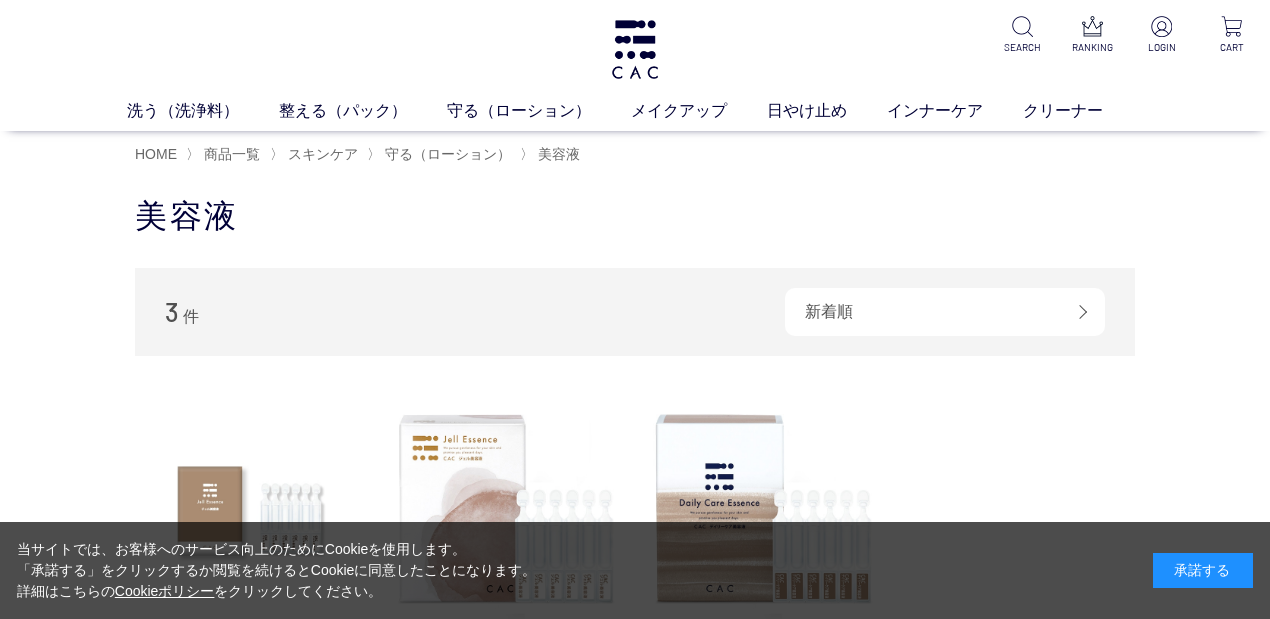 scroll, scrollTop: 0, scrollLeft: 0, axis: both 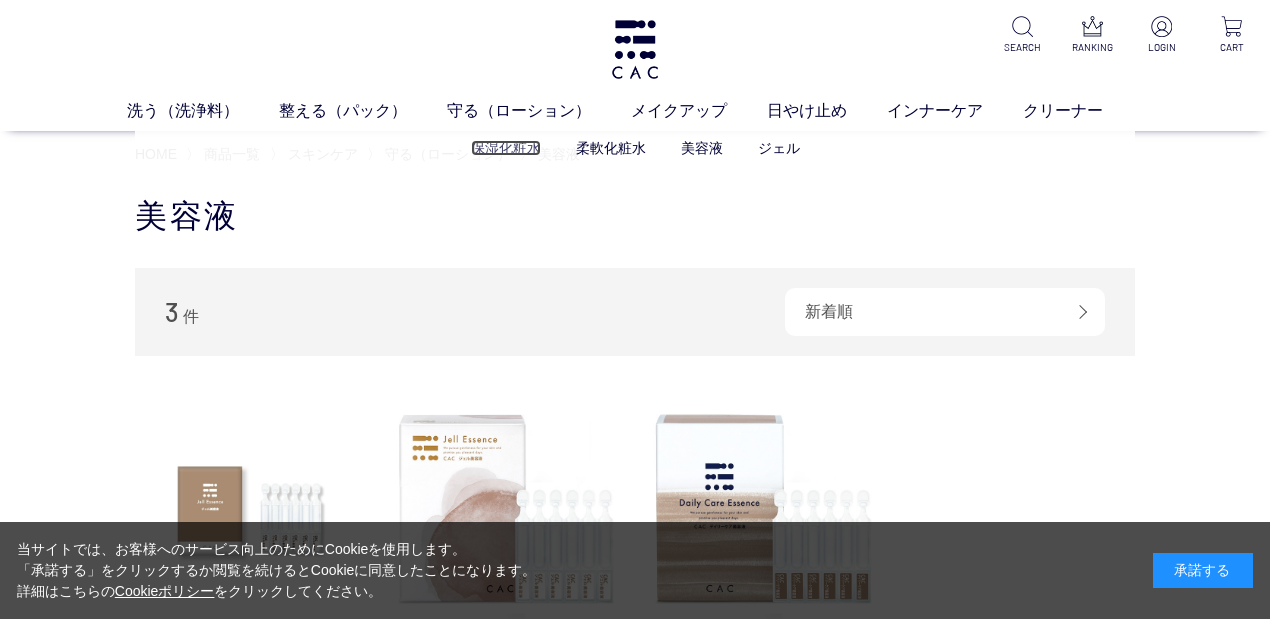 click on "保湿化粧水" at bounding box center [506, 148] 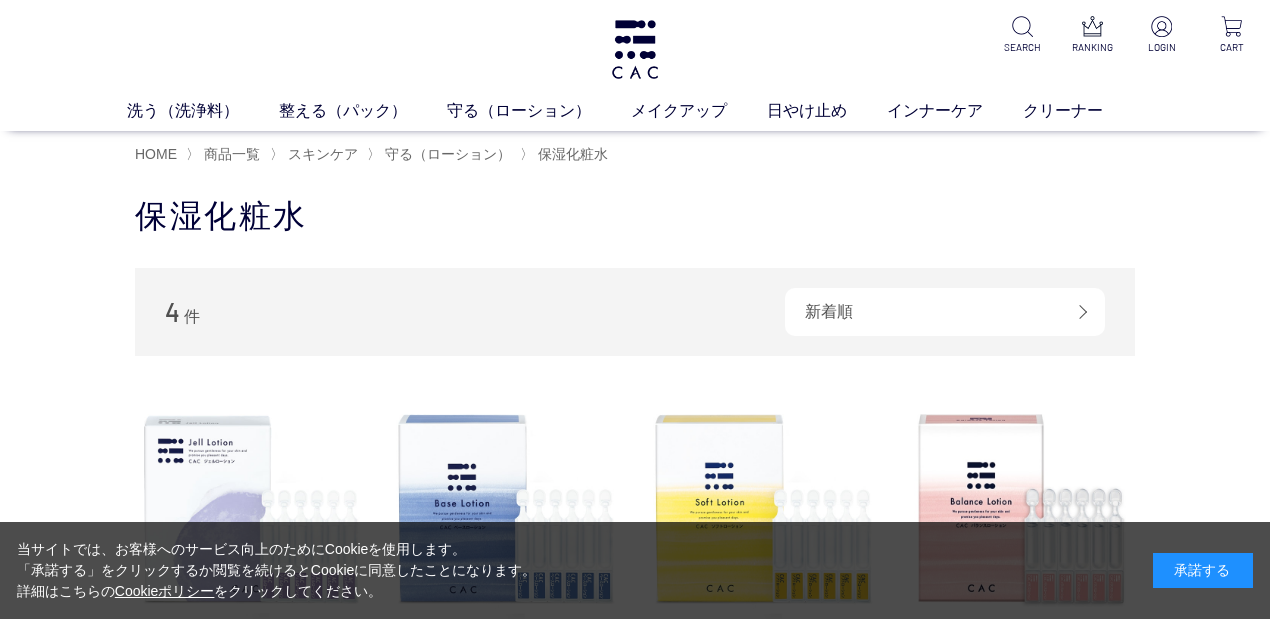 scroll, scrollTop: 0, scrollLeft: 0, axis: both 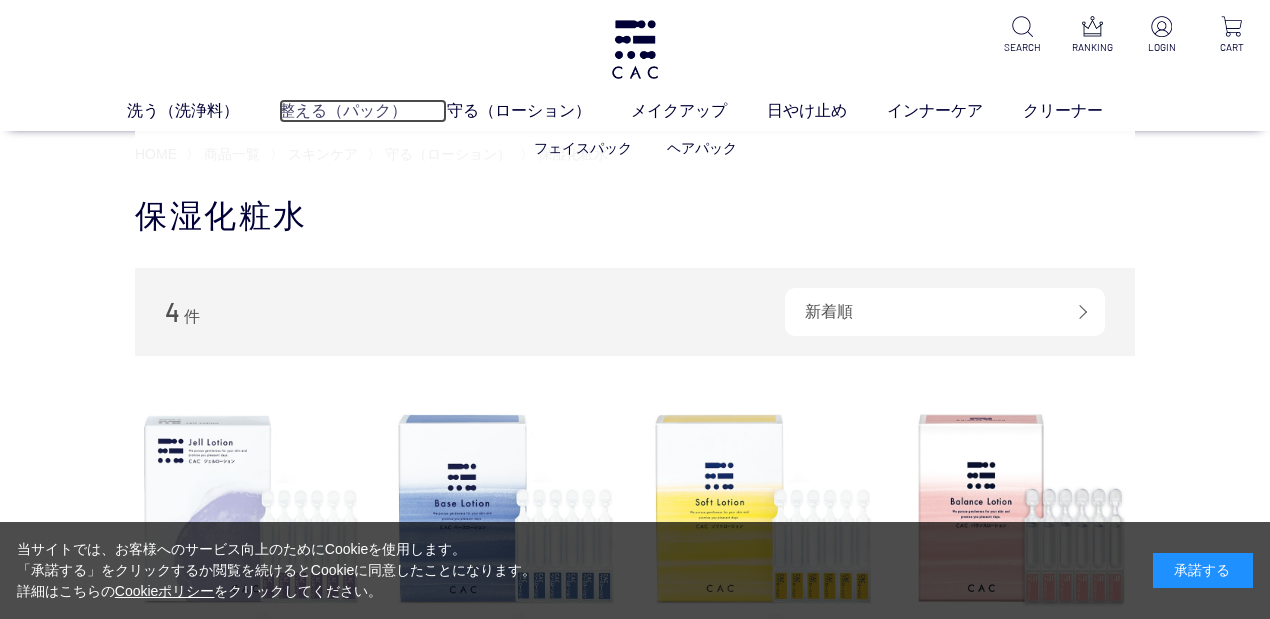 click on "整える（パック）" at bounding box center (363, 111) 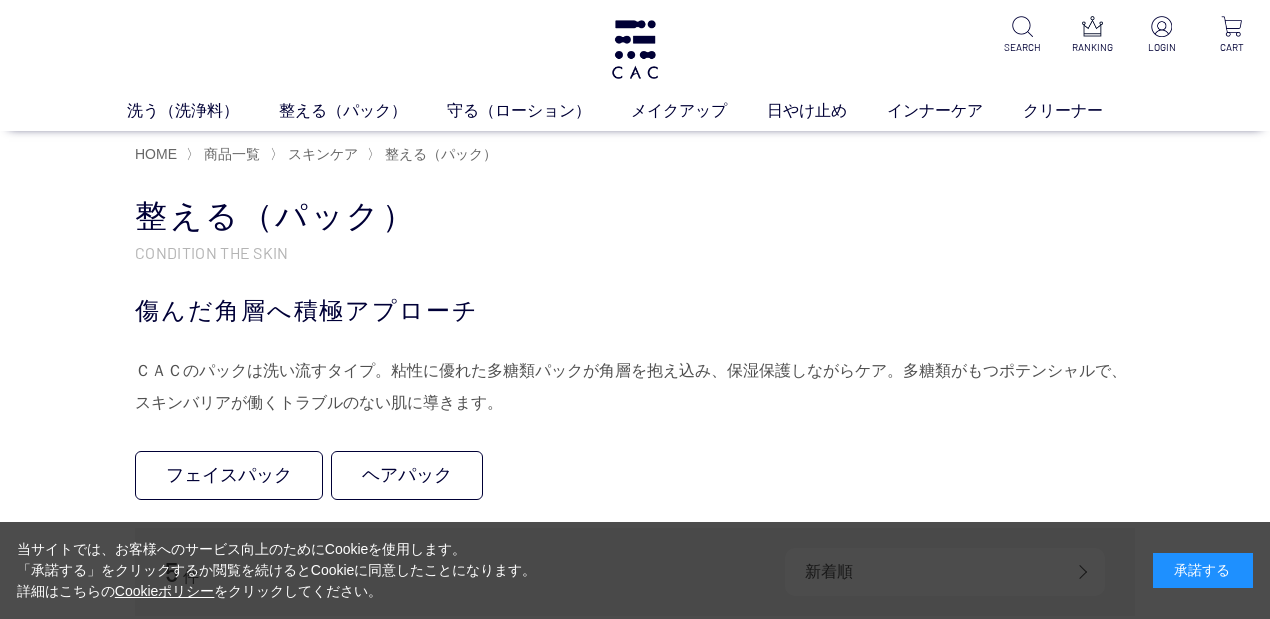 scroll, scrollTop: 0, scrollLeft: 0, axis: both 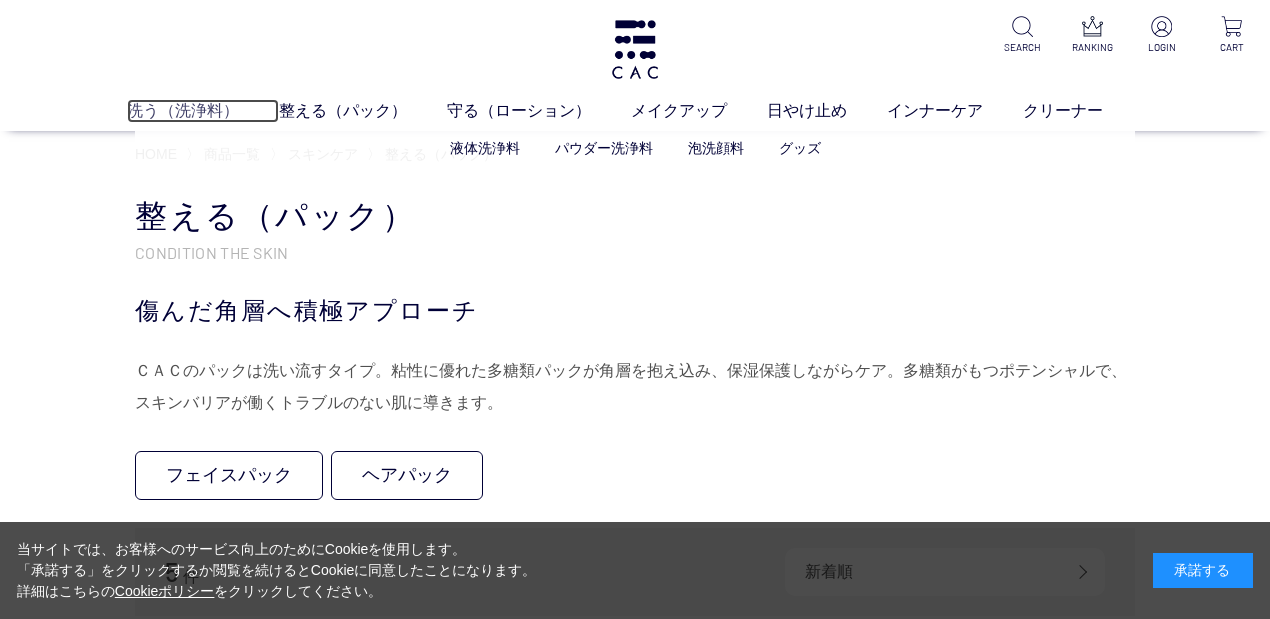 click on "洗う（洗浄料）" at bounding box center (203, 111) 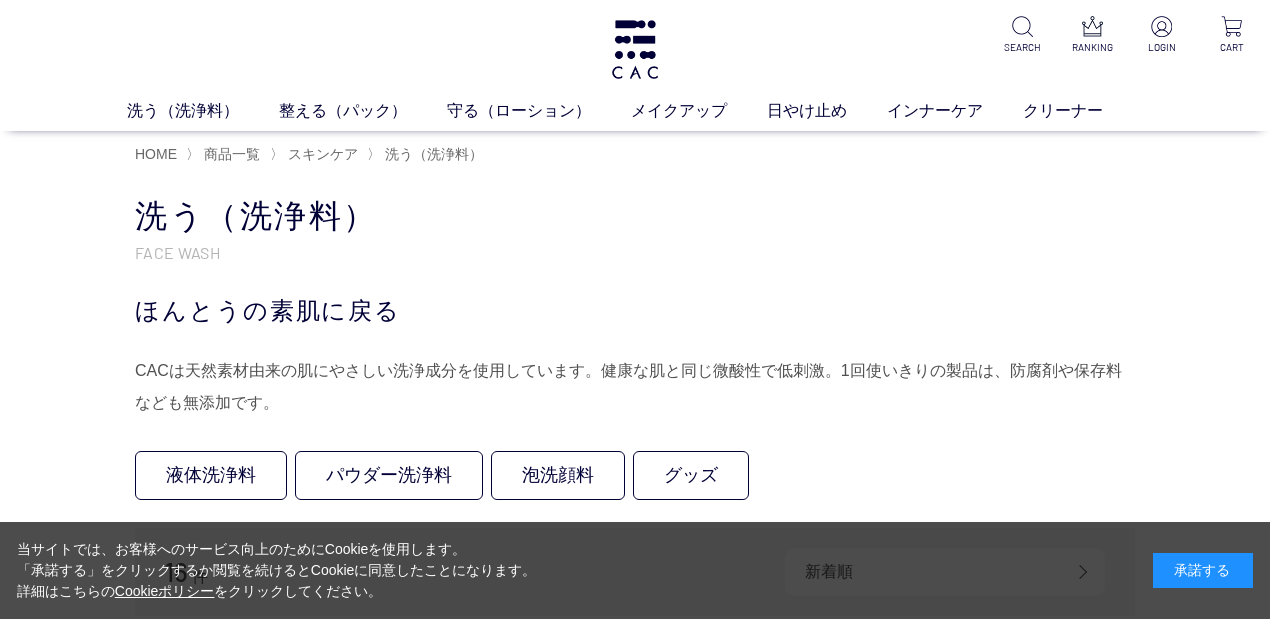 scroll, scrollTop: 0, scrollLeft: 0, axis: both 